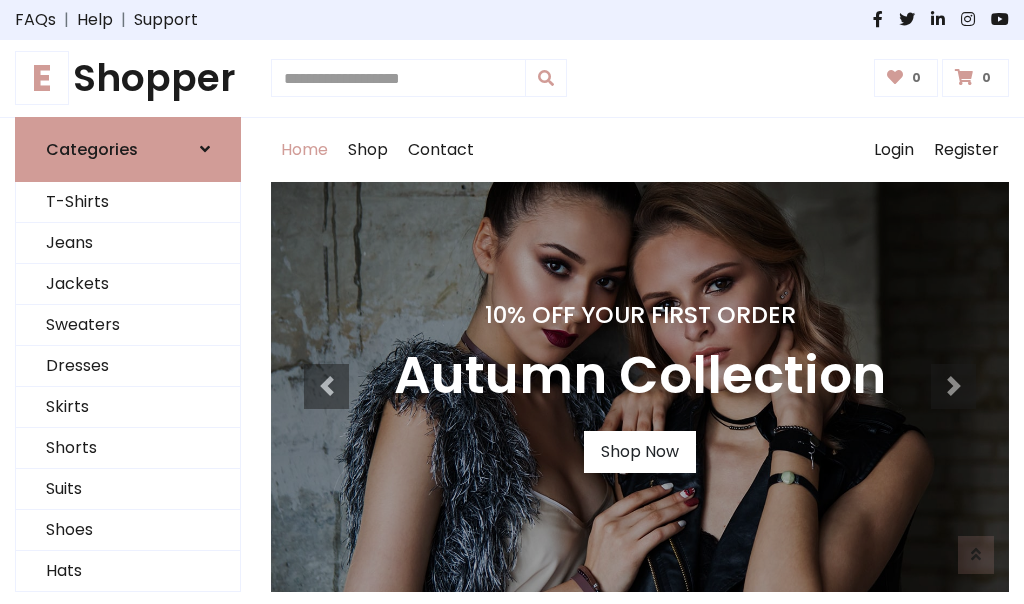 scroll, scrollTop: 986, scrollLeft: 0, axis: vertical 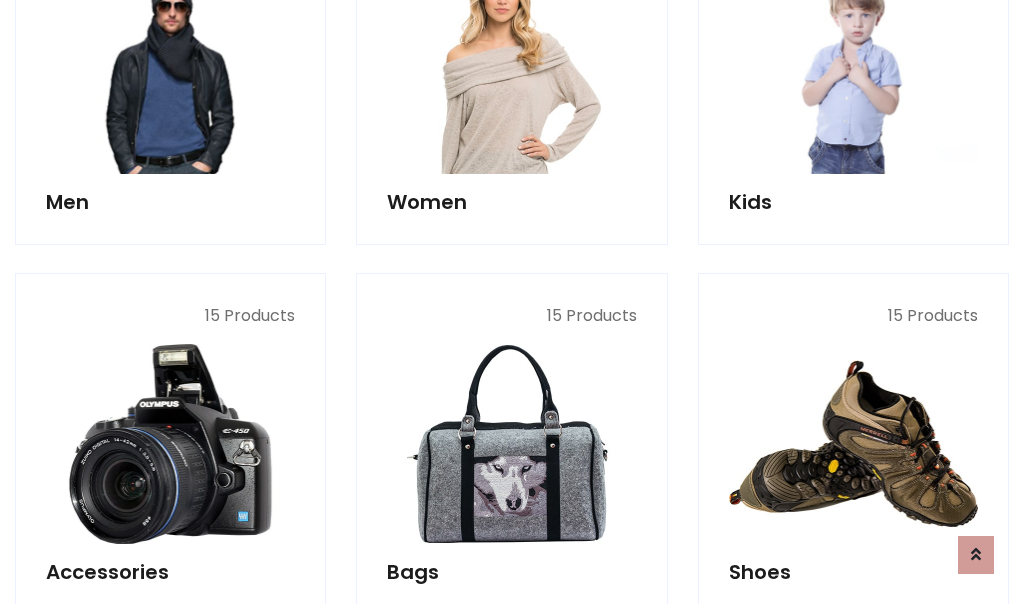 click at bounding box center (511, 74) 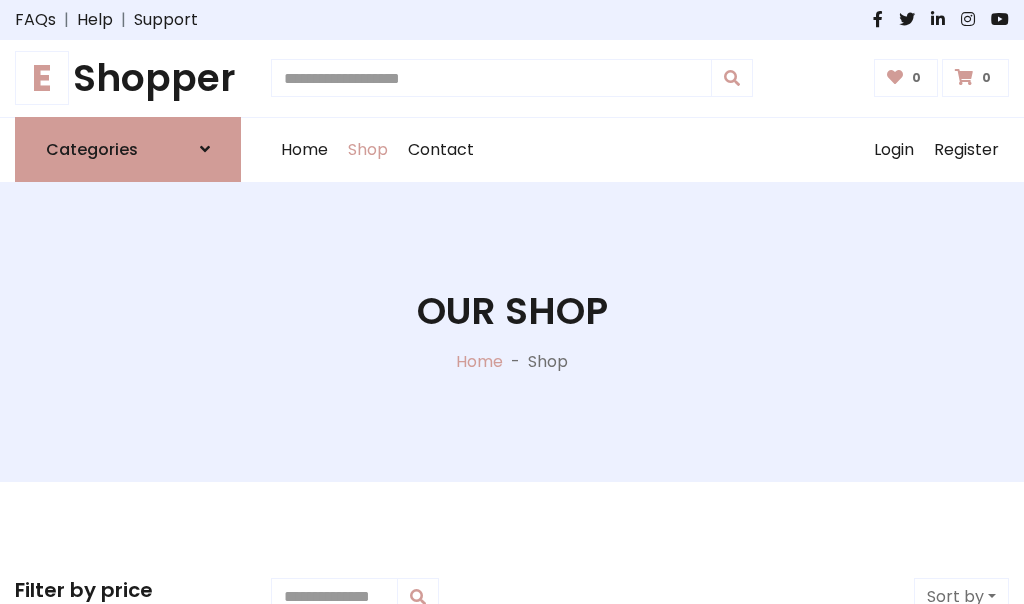 scroll, scrollTop: 669, scrollLeft: 0, axis: vertical 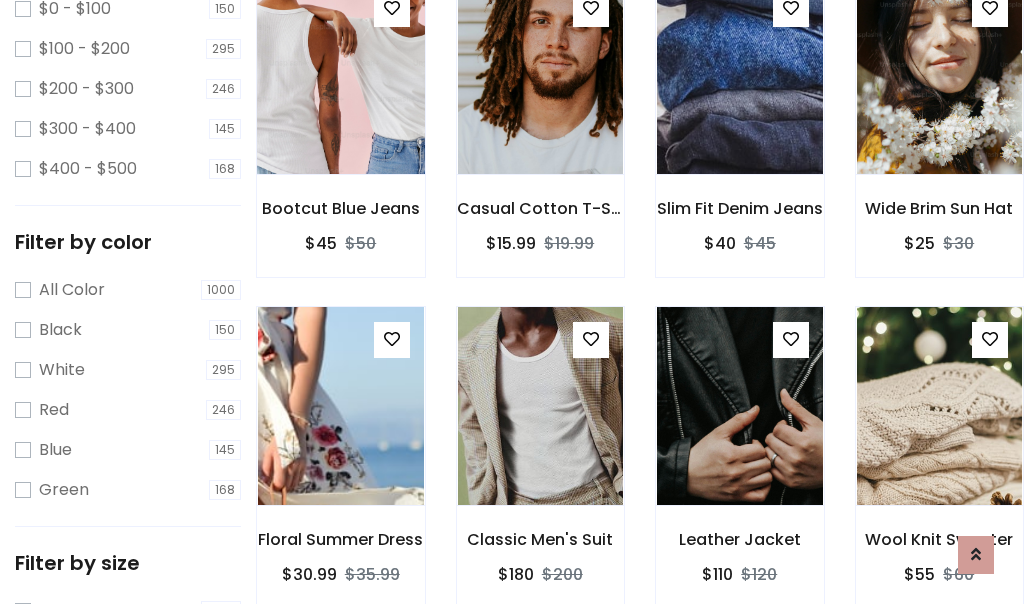 click at bounding box center (340, 75) 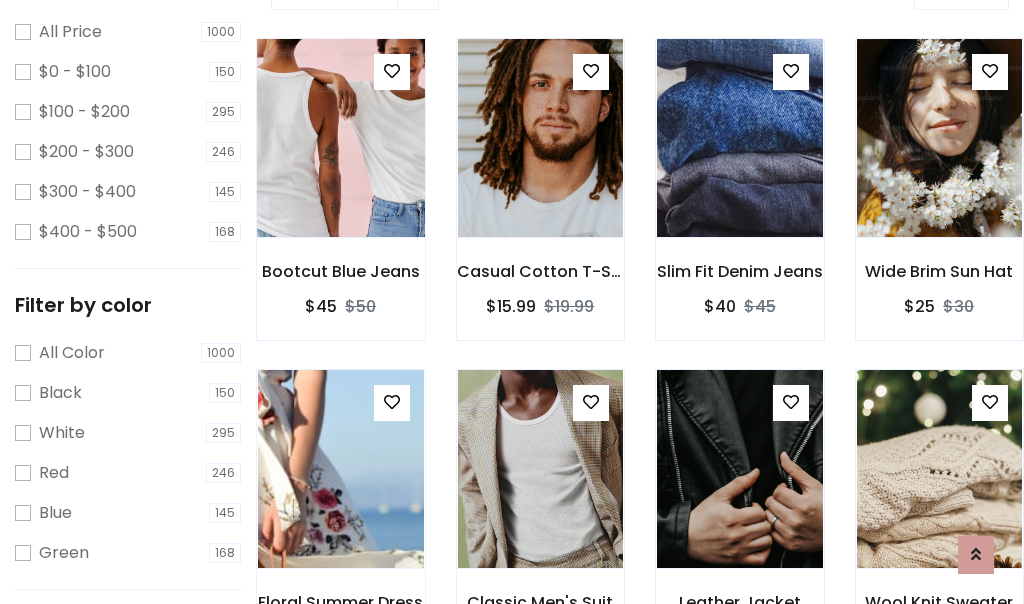 scroll, scrollTop: 63, scrollLeft: 0, axis: vertical 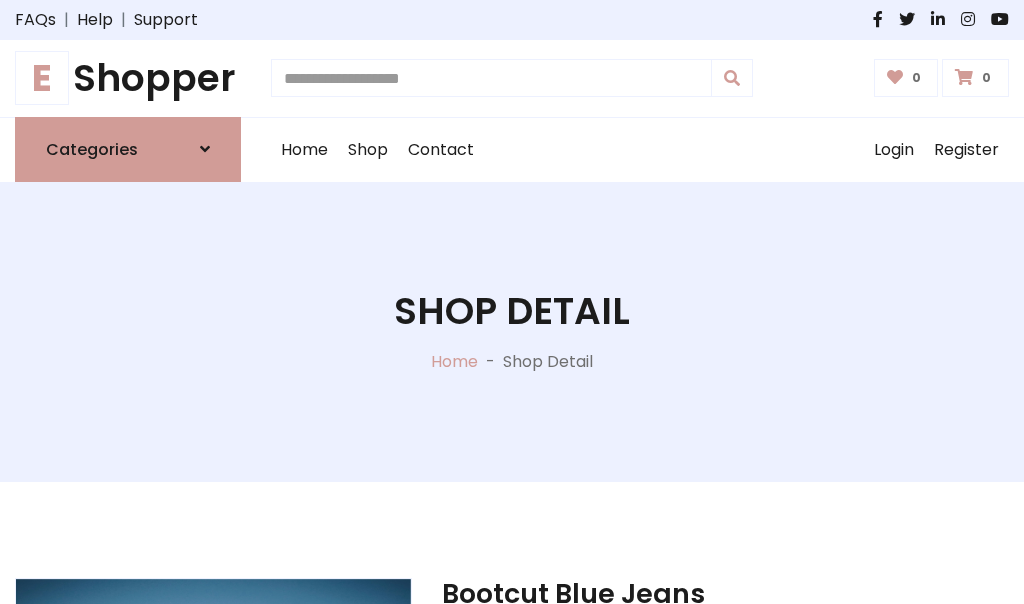 click on "E Shopper" at bounding box center (128, 78) 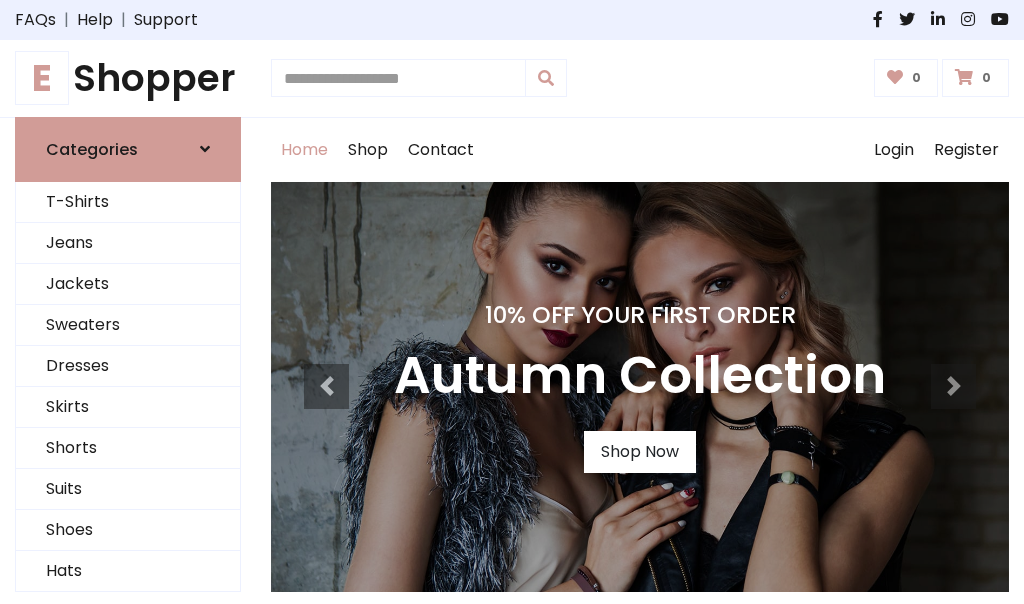 scroll, scrollTop: 0, scrollLeft: 0, axis: both 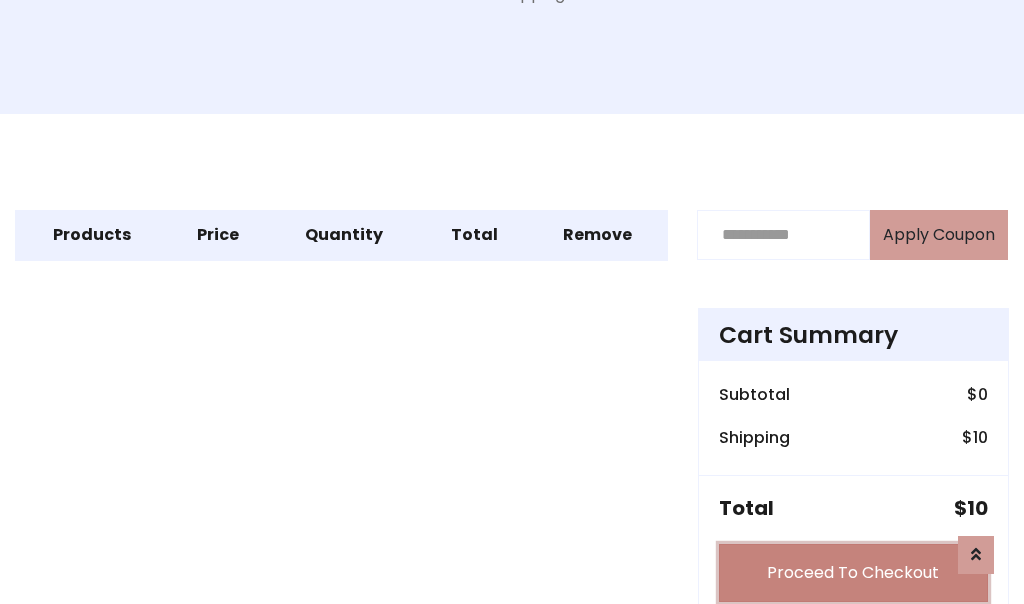 click on "Proceed To Checkout" at bounding box center (853, 573) 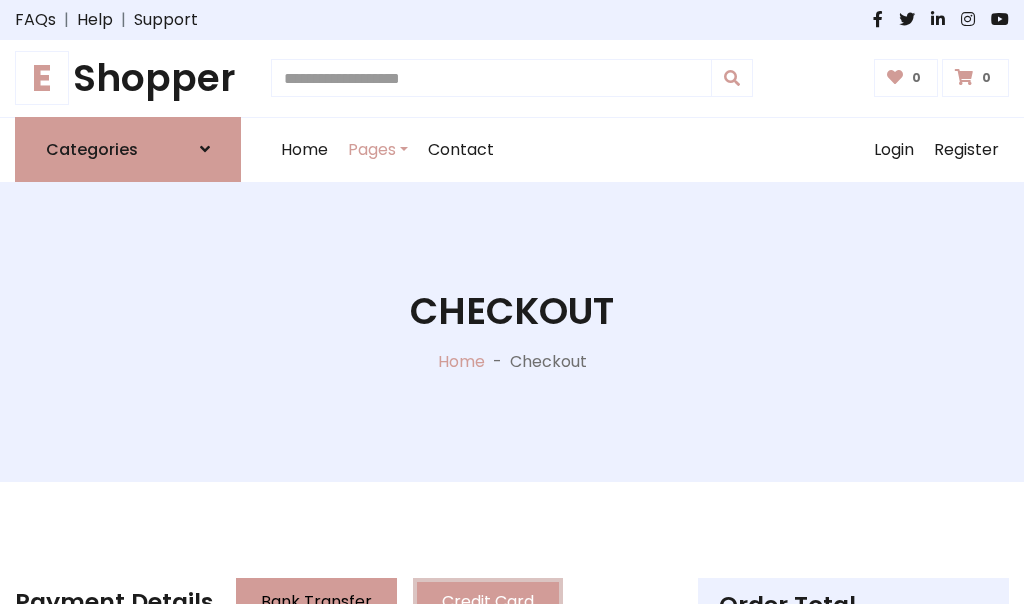 scroll, scrollTop: 193, scrollLeft: 0, axis: vertical 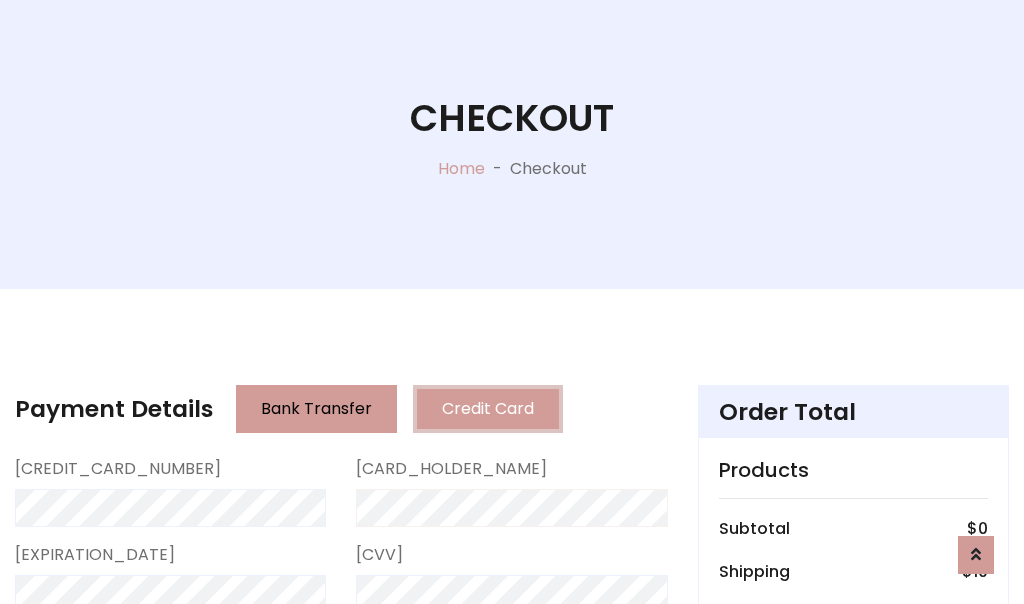 click on "Place Order" at bounding box center (0, 0) 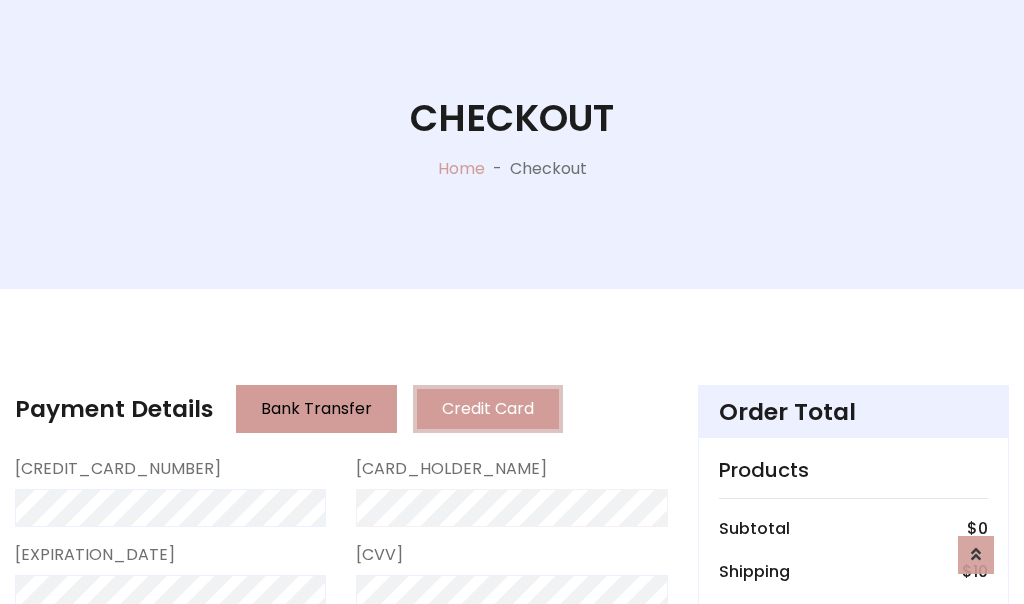 scroll, scrollTop: 0, scrollLeft: 0, axis: both 